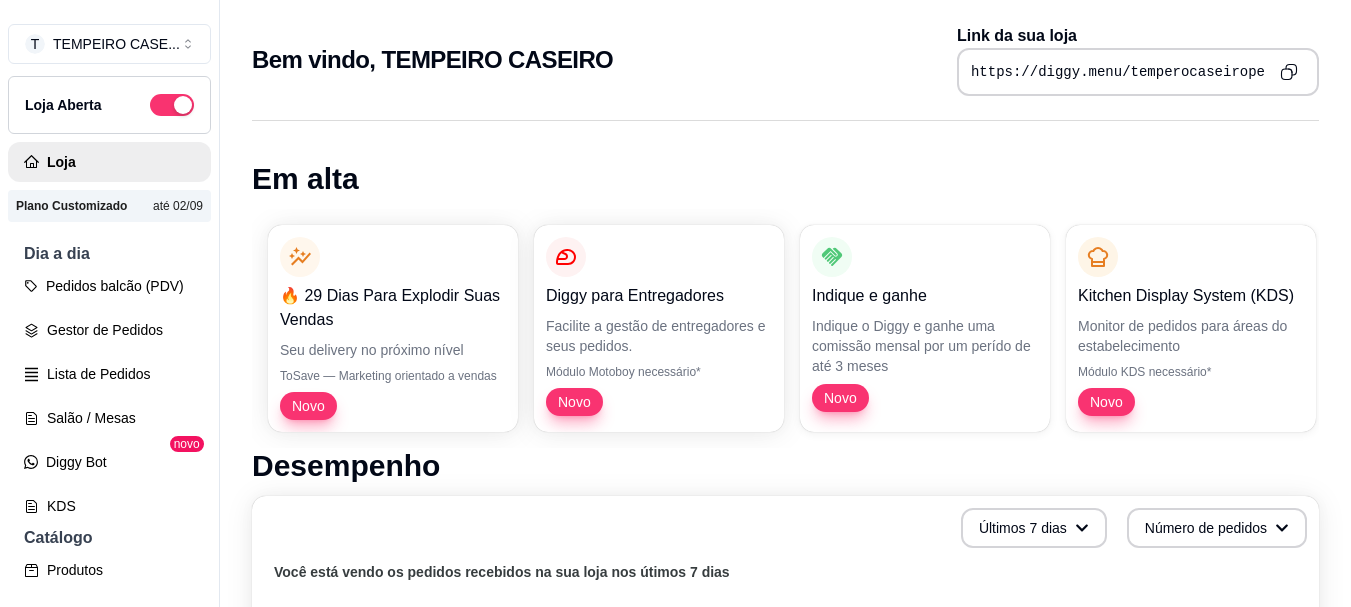 scroll, scrollTop: 0, scrollLeft: 0, axis: both 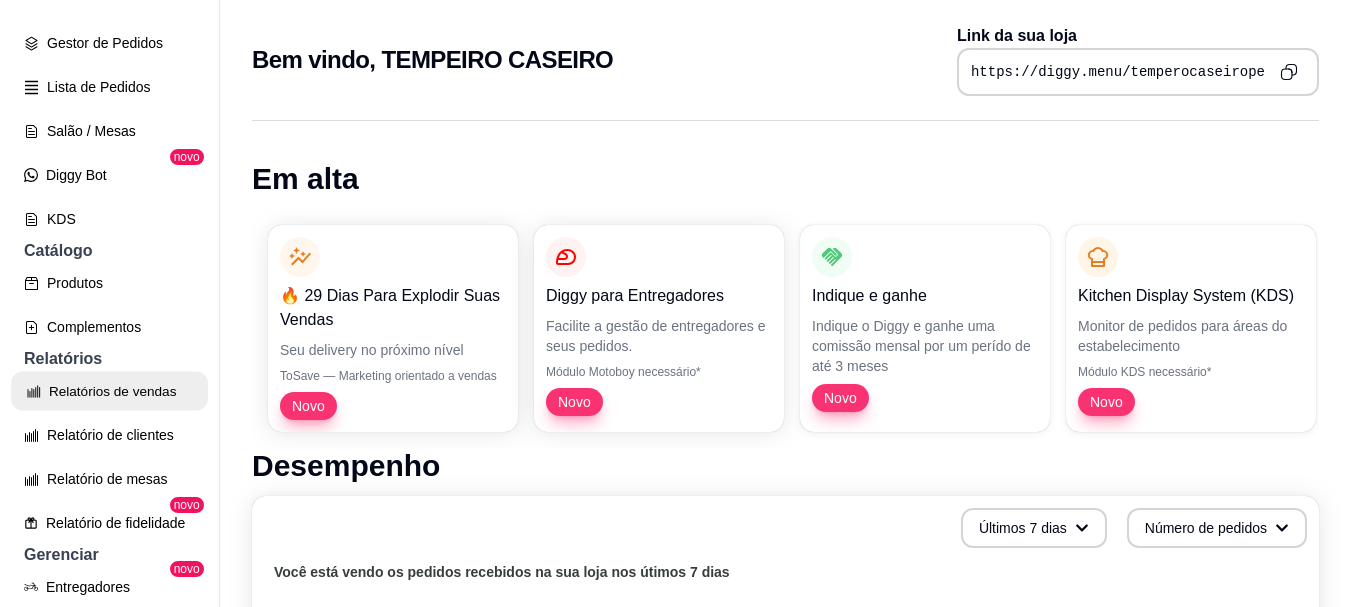 click on "Relatórios de vendas" at bounding box center [109, 391] 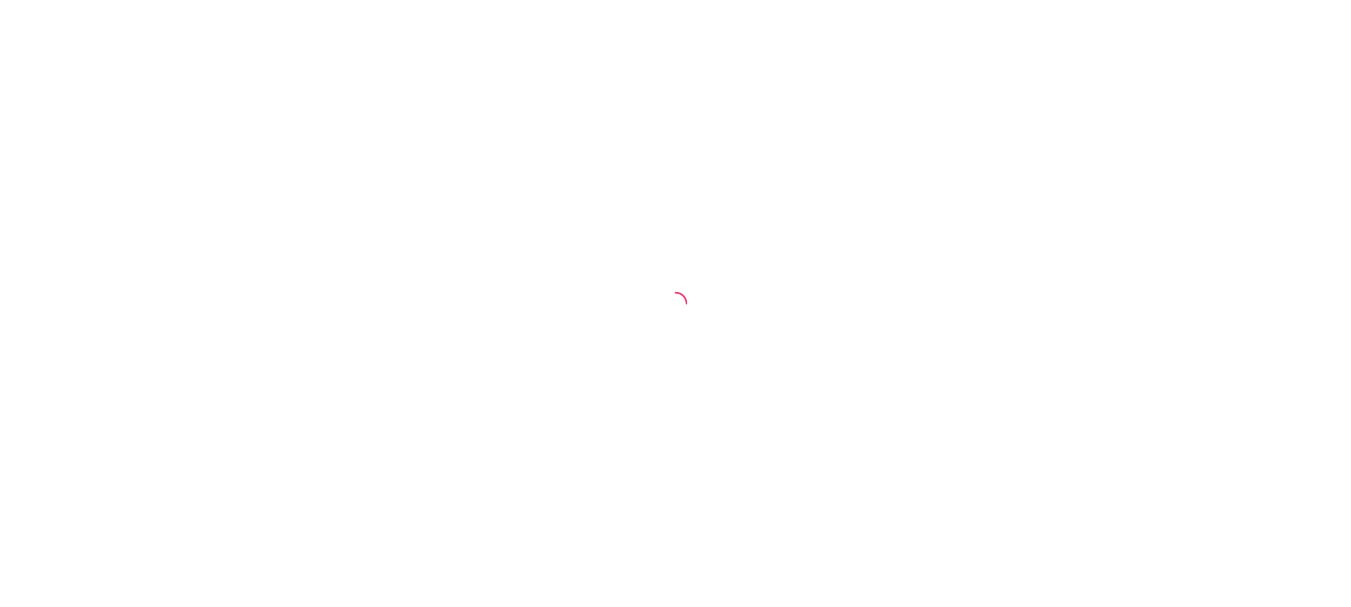 scroll, scrollTop: 0, scrollLeft: 0, axis: both 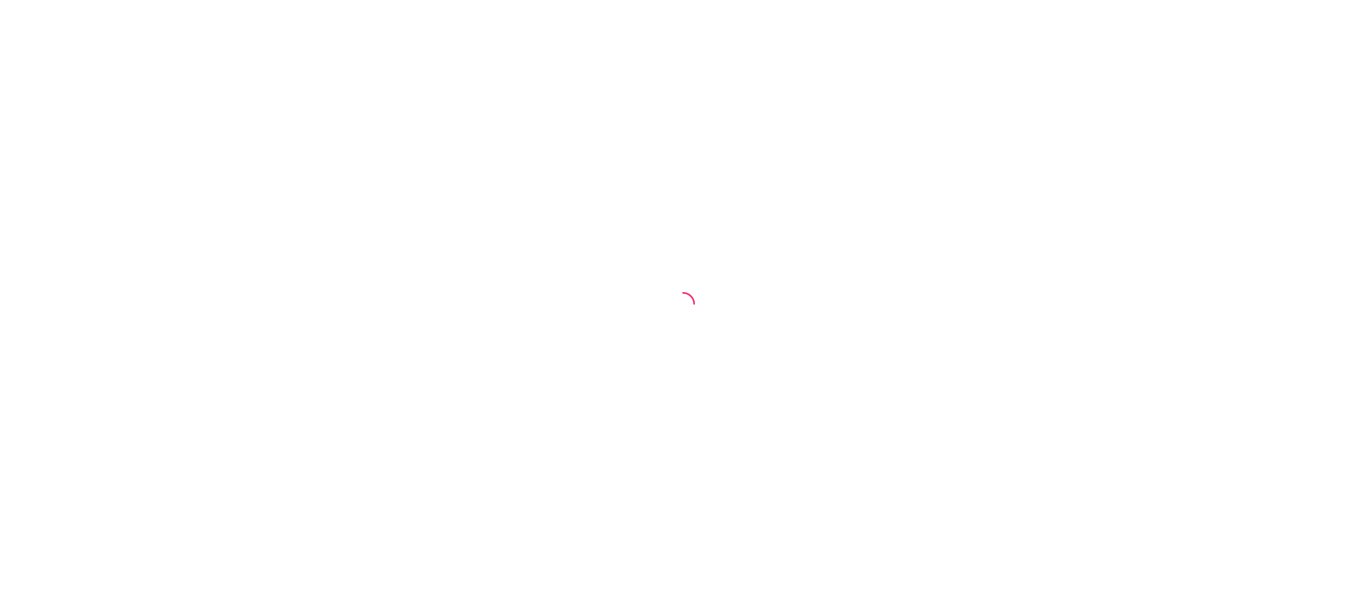 select on "ALL" 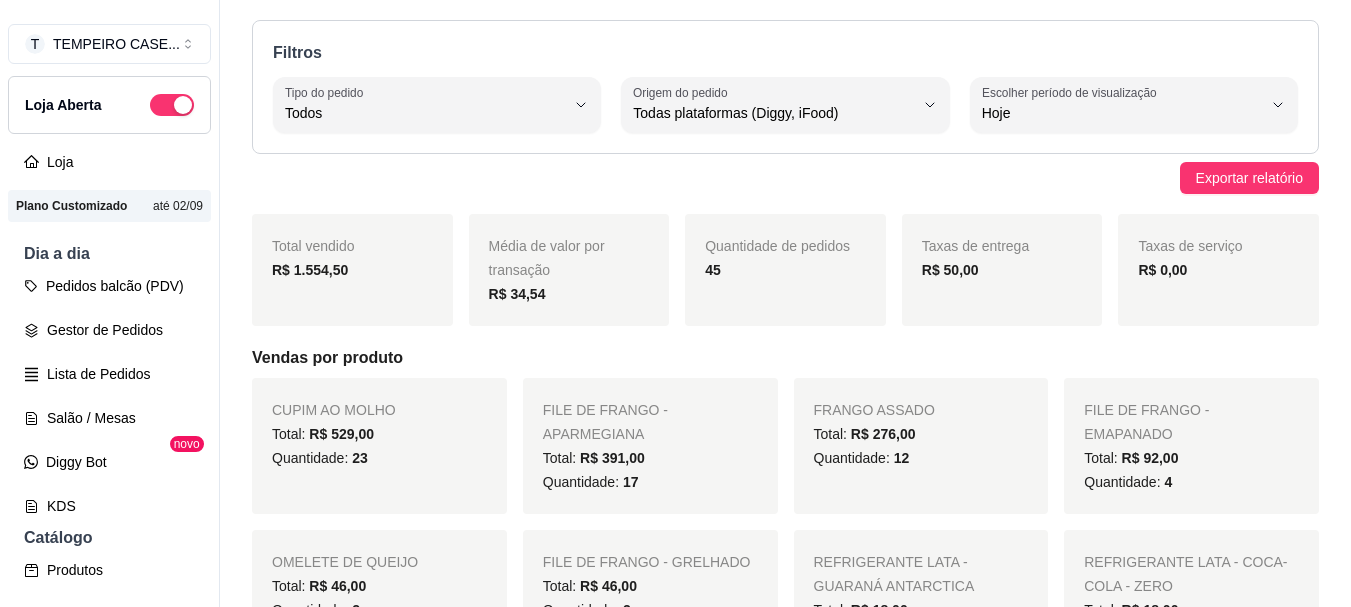scroll, scrollTop: 68, scrollLeft: 0, axis: vertical 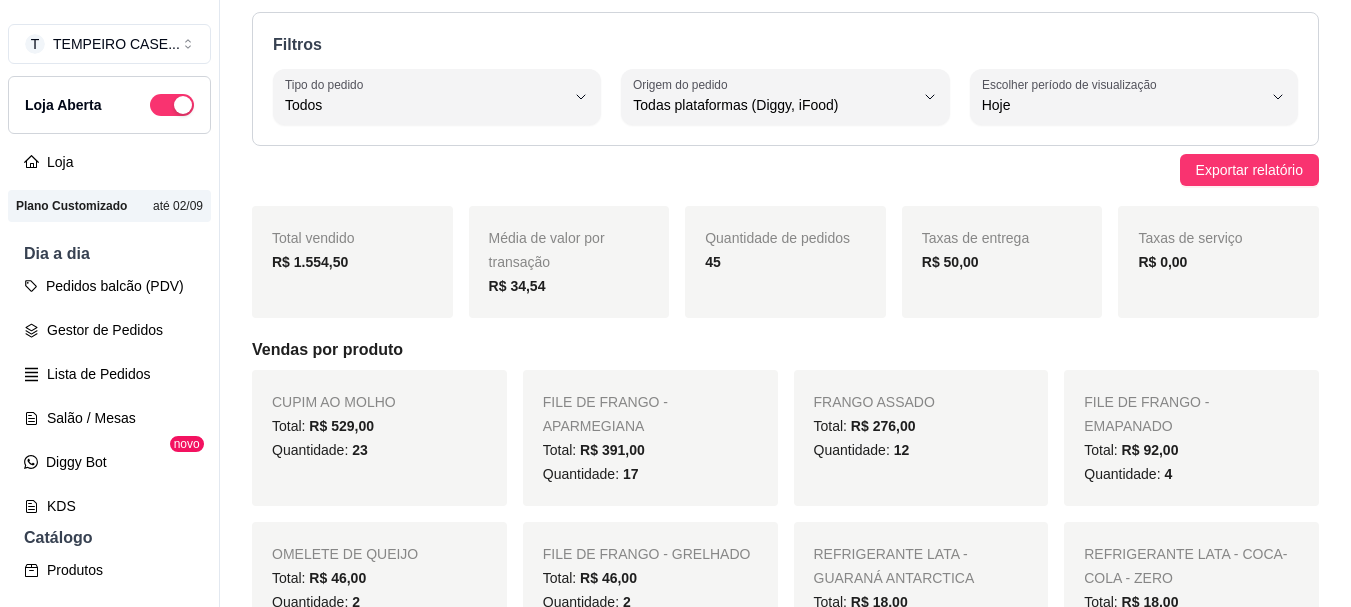 click on "Relatório de vendas Filtros ALL Tipo do pedido Todos Entrega Retirada Mesa Consumo local Tipo do pedido Todos ALL Origem do pedido Todas plataformas (Diggy, iFood) Diggy iFood Origem do pedido Todas plataformas (Diggy, iFood) 0 Escolher período de visualização Hoje Ontem  7 dias 15 dias 30 dias 45 dias Customizado Escolher período de visualização Hoje Exportar relatório Total vendido R$ 1.554,50 Média de valor por transação R$ 34,54 Quantidade de pedidos 45 Taxas de entrega R$ 50,00 Taxas de serviço R$ 0,00 Vendas por produto CUPIM AO MOLHO Total:   R$ 529,00 Quantidade:   23 FILE DE FRANGO  - APARMEGIANA Total:   R$ 391,00 Quantidade:   17 FRANGO ASSADO Total:   R$ 276,00 Quantidade:   12 FILE DE FRANGO  - EMAPANADO Total:   R$ 92,00 Quantidade:   4 OMELETE DE QUEIJO Total:   R$ 46,00 Quantidade:   2 FILE DE FRANGO  - GRELHADO Total:   R$ 46,00 Quantidade:   2 REFRIGERANTE LATA - GUARANÁ ANTARCTICA Total:   R$ 18,00 Quantidade:   3 REFRIGERANTE LATA - COCA-COLA - ZERO Total:     3" at bounding box center (785, 303) 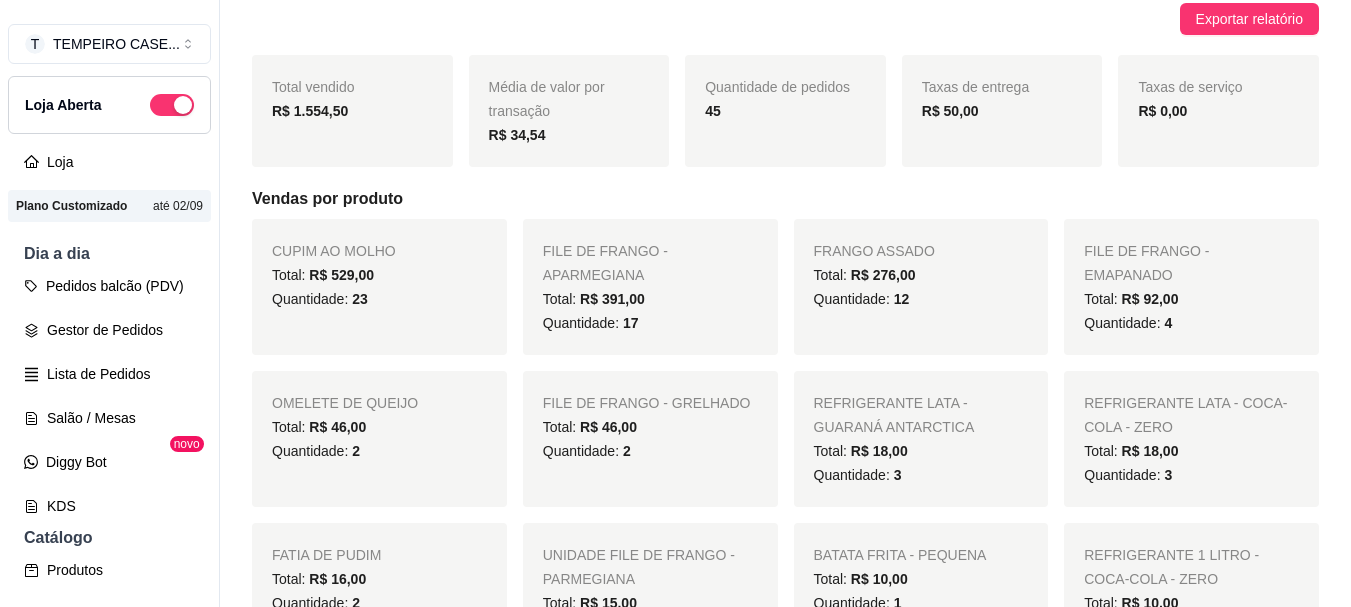 scroll, scrollTop: 226, scrollLeft: 0, axis: vertical 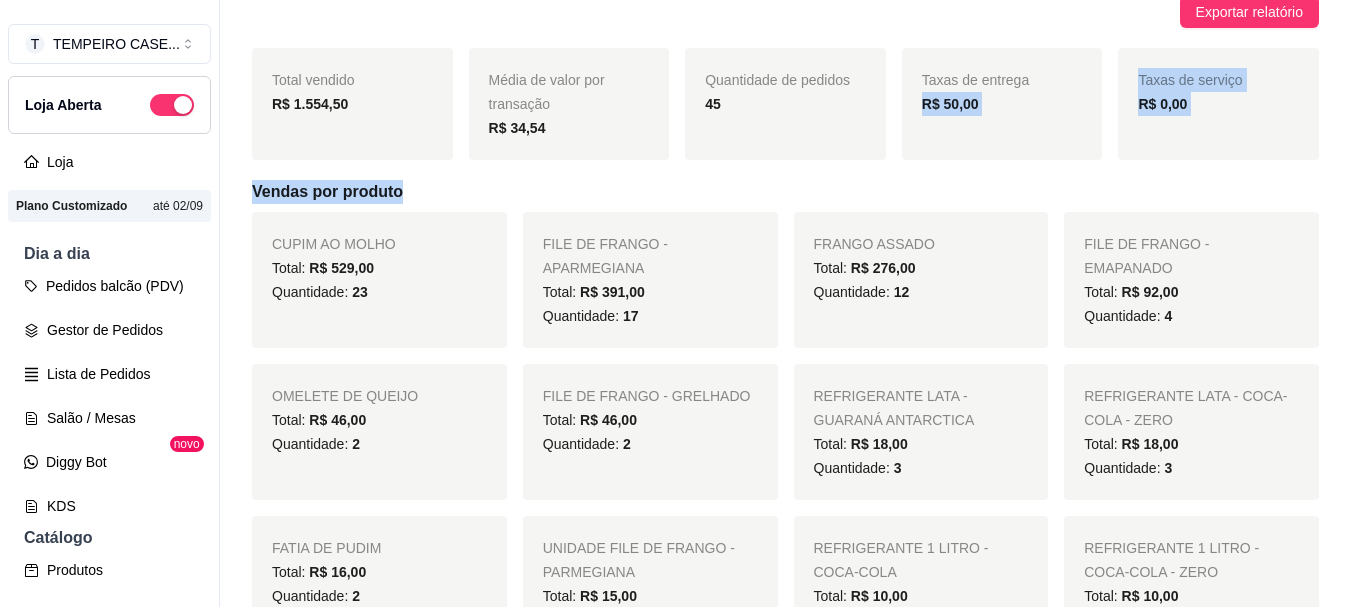 drag, startPoint x: 916, startPoint y: 159, endPoint x: 838, endPoint y: 205, distance: 90.55385 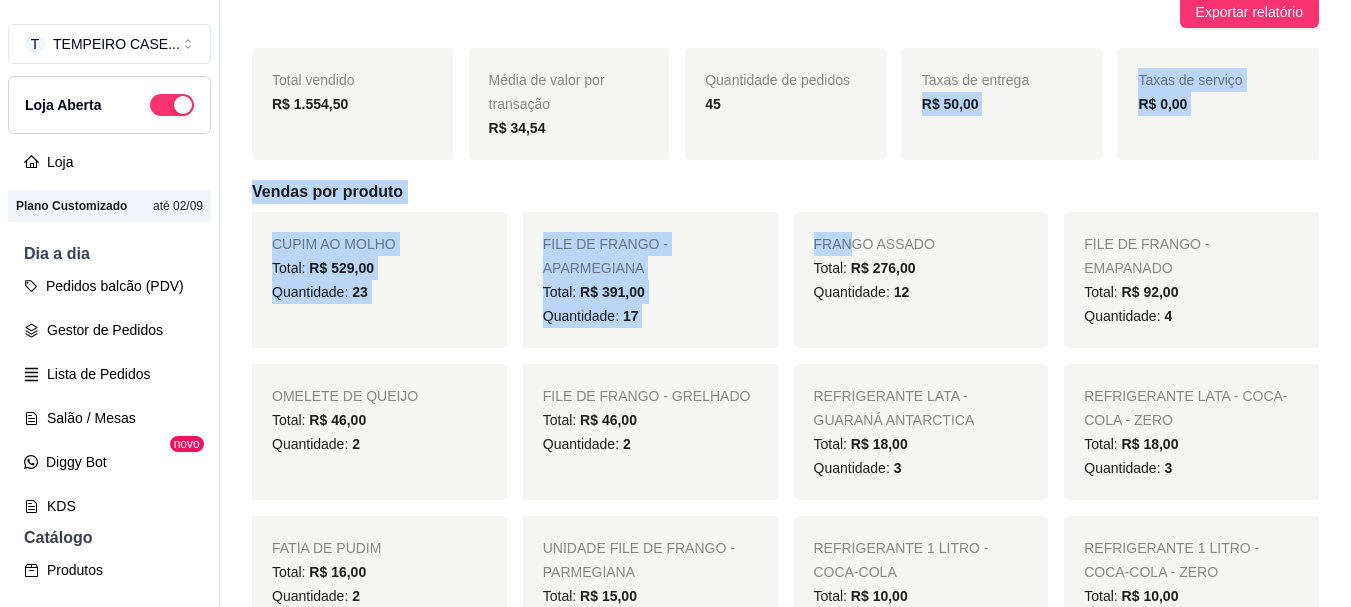 click on "Total vendido R$ 1.554,50 Média de valor por transação R$ 34,54 Quantidade de pedidos 45 Taxas de entrega R$ 50,00 Taxas de serviço R$ 0,00 Vendas por produto CUPIM AO MOLHO Total:   R$ 529,00 Quantidade:   23 FILE DE FRANGO  - APARMEGIANA Total:   R$ 391,00 Quantidade:   17 FRANGO ASSADO Total:   R$ 276,00 Quantidade:   12 FILE DE FRANGO  - EMAPANADO Total:   R$ 92,00 Quantidade:   4 OMELETE DE QUEIJO Total:   R$ 46,00 Quantidade:   2 FILE DE FRANGO  - GRELHADO Total:   R$ 46,00 Quantidade:   2 REFRIGERANTE LATA - GUARANÁ ANTARCTICA Total:   R$ 18,00 Quantidade:   3 REFRIGERANTE LATA - COCA-COLA - ZERO Total:   R$ 18,00 Quantidade:   3 FATIA DE PUDIM Total:   R$ 16,00 Quantidade:   2 UNIDADE FILE DE FRANGO - PARMEGIANA Total:   R$ 15,00 Quantidade:   1 REFRIGERANTE 1 LITRO - COCA-COLA Total:   R$ 10,00 Quantidade:   1 REFRIGERANTE 1 LITRO - COCA-COLA - ZERO Total:   R$ 10,00 Quantidade:   1 BATATA FRITA - PEQUENA Total:   R$ 10,00 Quantidade:   1 H2O LIMONETO - 500ML Total:   R$ 7,00" at bounding box center (785, 1966) 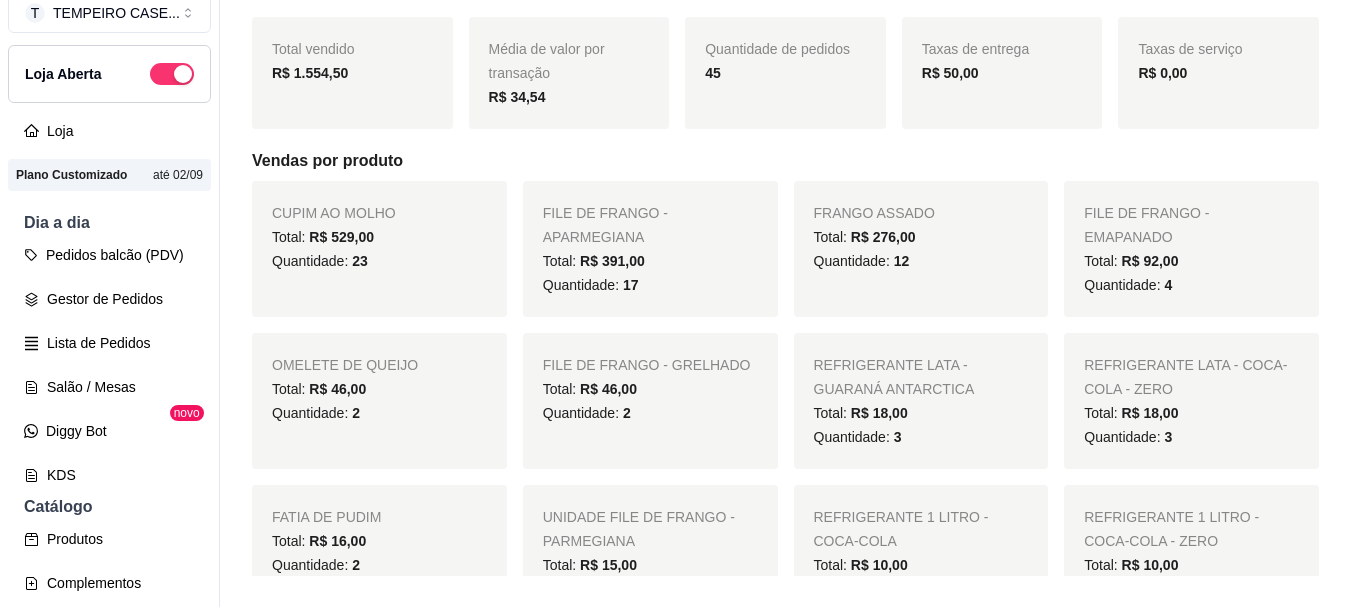 scroll, scrollTop: 32, scrollLeft: 0, axis: vertical 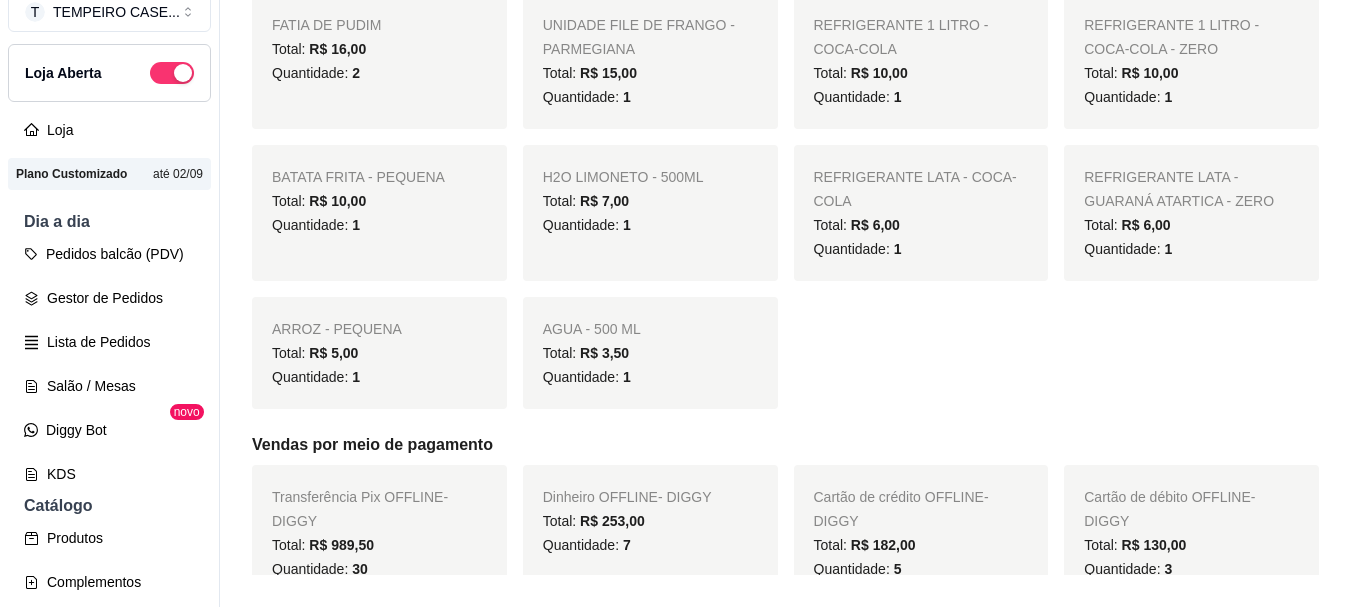 click on "Filtros ALL Tipo do pedido Todos Entrega Retirada Mesa Consumo local Tipo do pedido Todos ALL Origem do pedido Todas plataformas (Diggy, iFood) Diggy iFood Origem do pedido Todas plataformas (Diggy, iFood) 0 Escolher período de visualização Hoje Ontem  7 dias 15 dias 30 dias 45 dias Customizado Escolher período de visualização Hoje Exportar relatório Total vendido R$ 1.554,50 Média de valor por transação R$ 34,54 Quantidade de pedidos 45 Taxas de entrega R$ 50,00 Taxas de serviço R$ 0,00 Vendas por produto CUPIM AO MOLHO Total:   R$ 529,00 Quantidade:   23 FILE DE FRANGO  - APARMEGIANA Total:   R$ 391,00 Quantidade:   17 FRANGO ASSADO Total:   R$ 276,00 Quantidade:   12 FILE DE FRANGO  - EMAPANADO Total:   R$ 92,00 Quantidade:   4 OMELETE DE QUEIJO Total:   R$ 46,00 Quantidade:   2 FILE DE FRANGO  - GRELHADO Total:   R$ 46,00 Quantidade:   2 REFRIGERANTE LATA - COCA-COLA - ZERO Total:   R$ 18,00 Quantidade:   3 REFRIGERANTE LATA - GUARANÁ ANTARCTICA Total:   R$ 18,00 Quantidade:   3" at bounding box center (785, 1352) 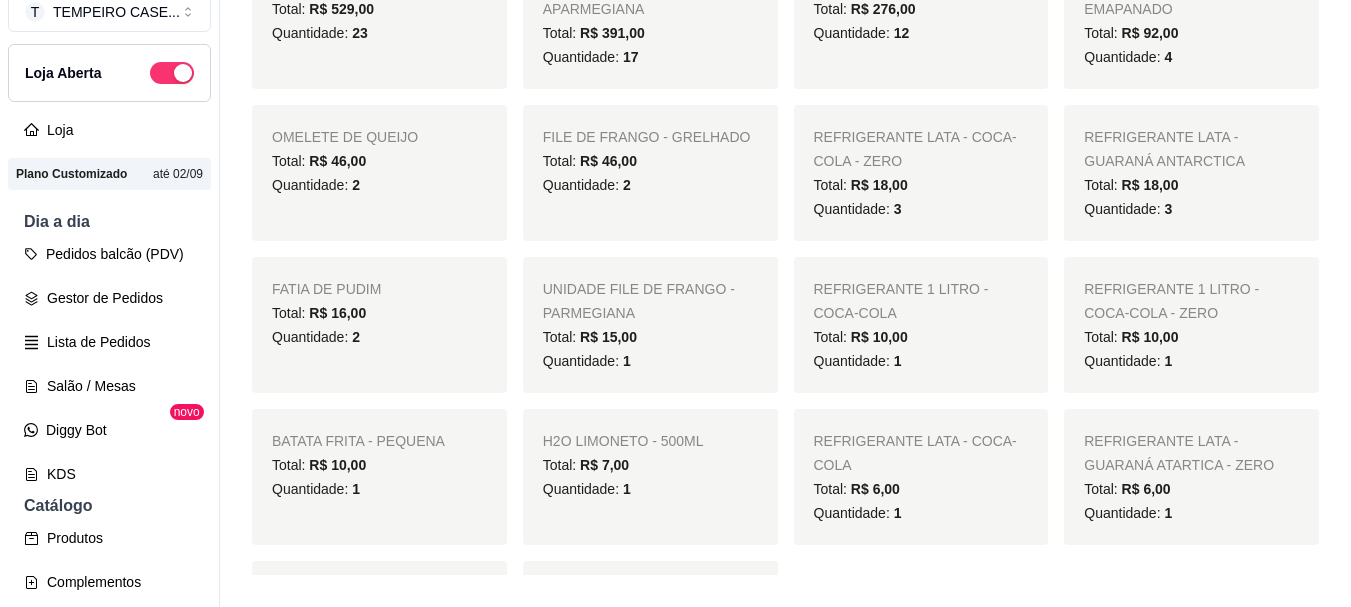 scroll, scrollTop: 400, scrollLeft: 0, axis: vertical 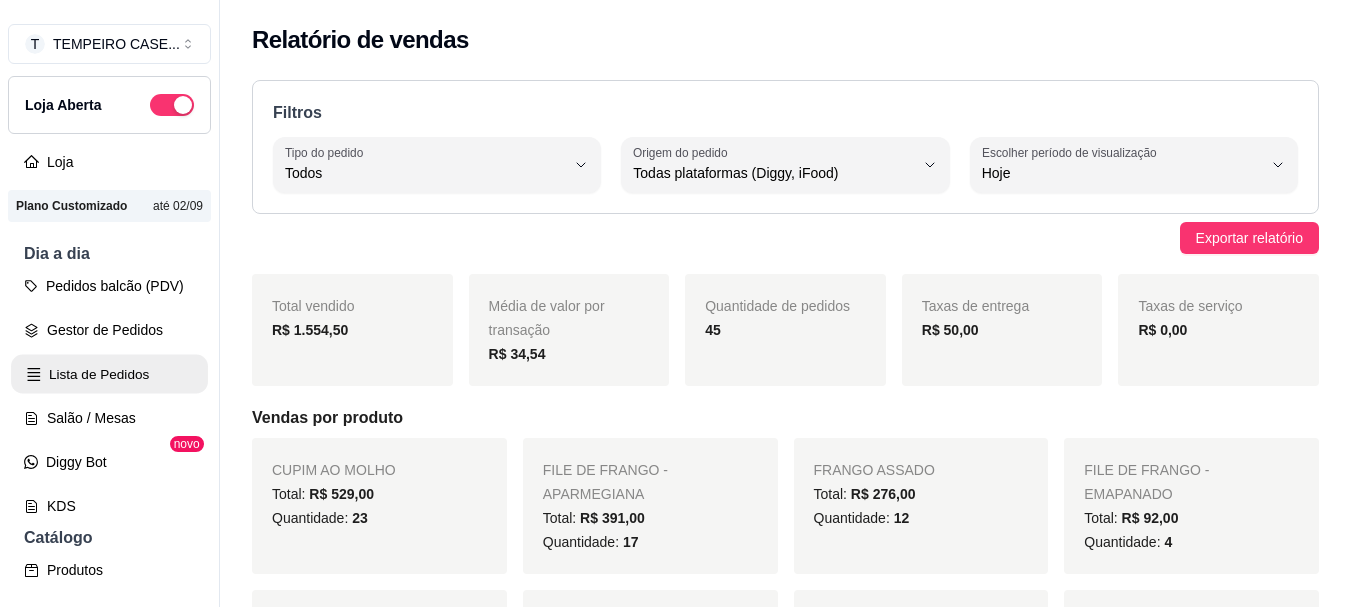 click on "Lista de Pedidos" at bounding box center [109, 374] 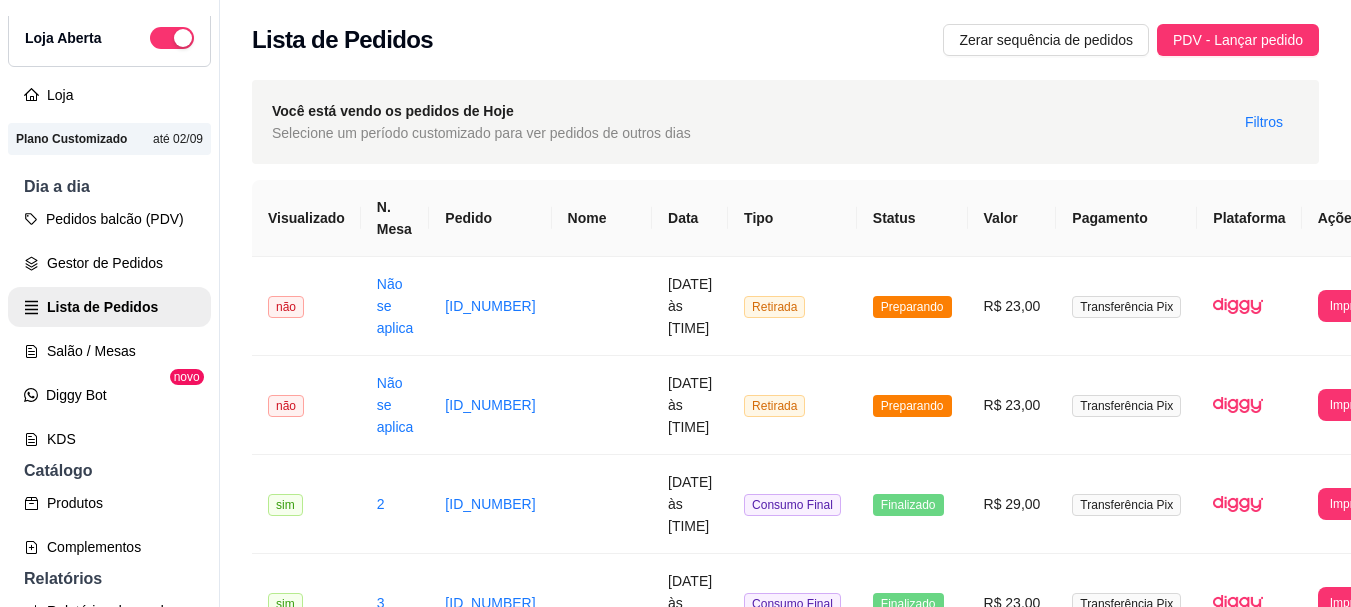 scroll, scrollTop: 0, scrollLeft: 0, axis: both 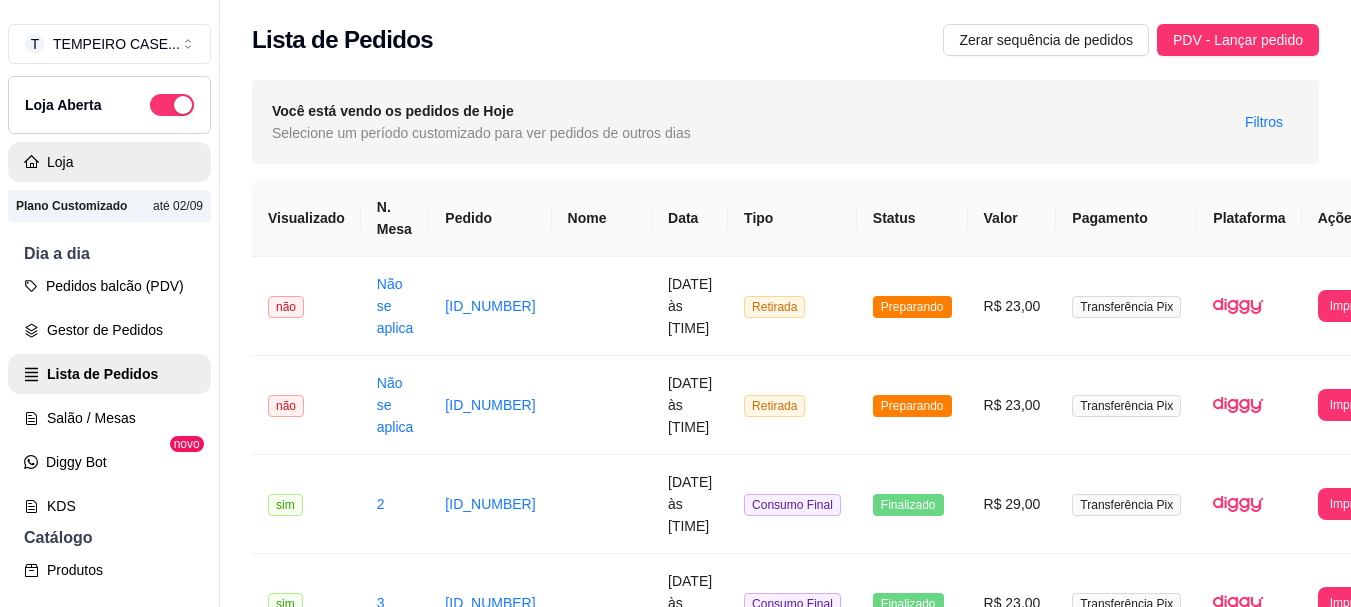 click on "Loja" at bounding box center [109, 162] 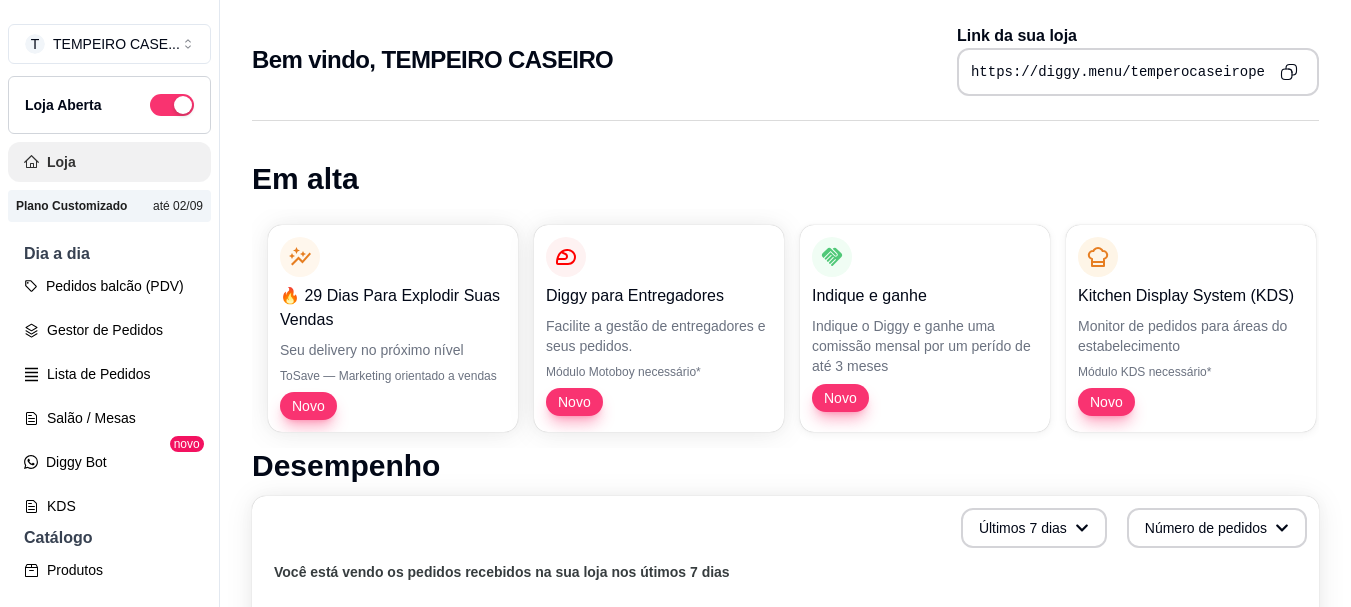 click on "Loja" at bounding box center [109, 162] 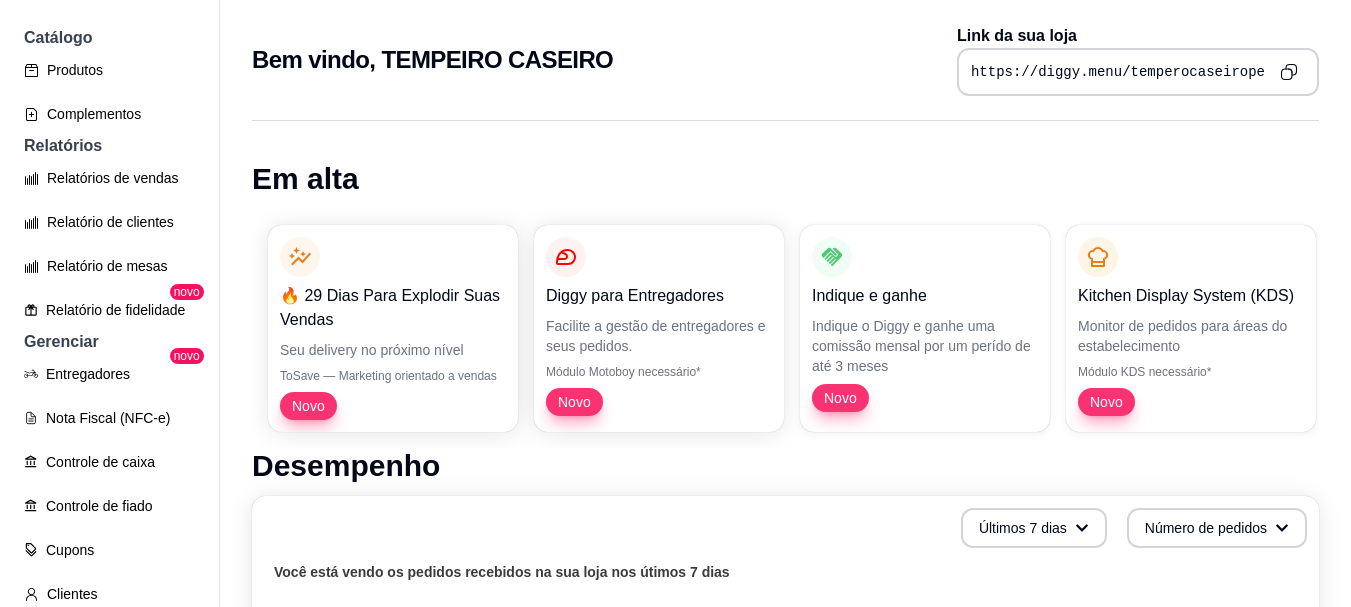 scroll, scrollTop: 505, scrollLeft: 0, axis: vertical 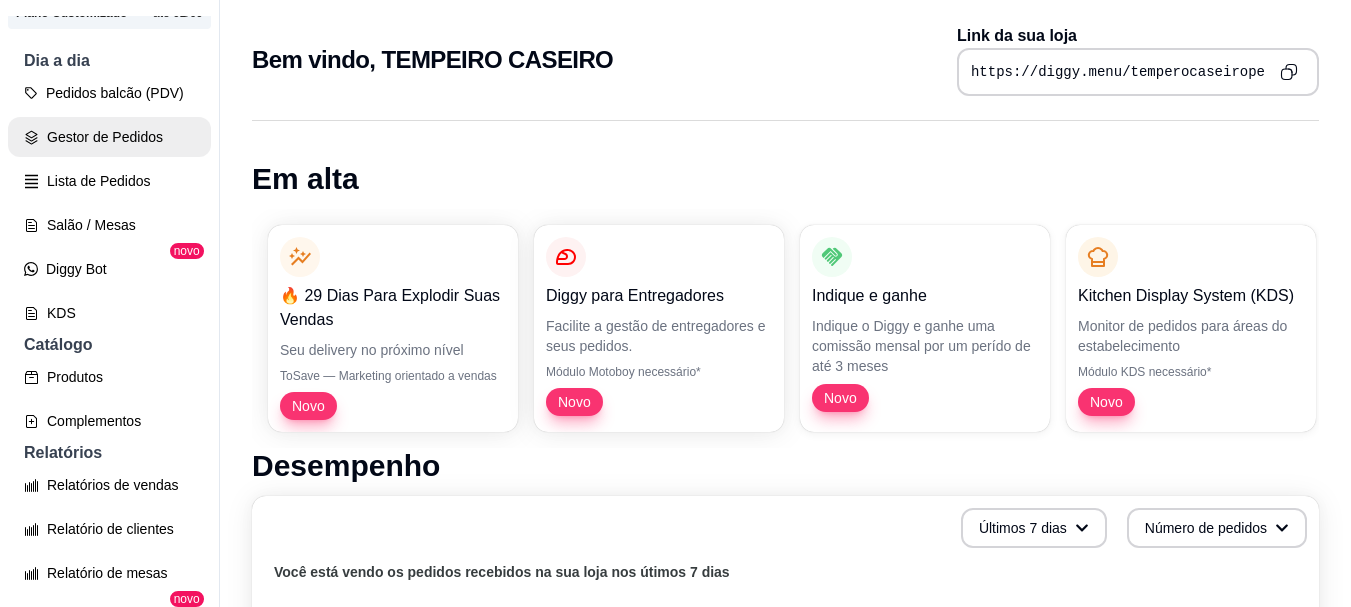 click on "Gestor de Pedidos" at bounding box center [109, 137] 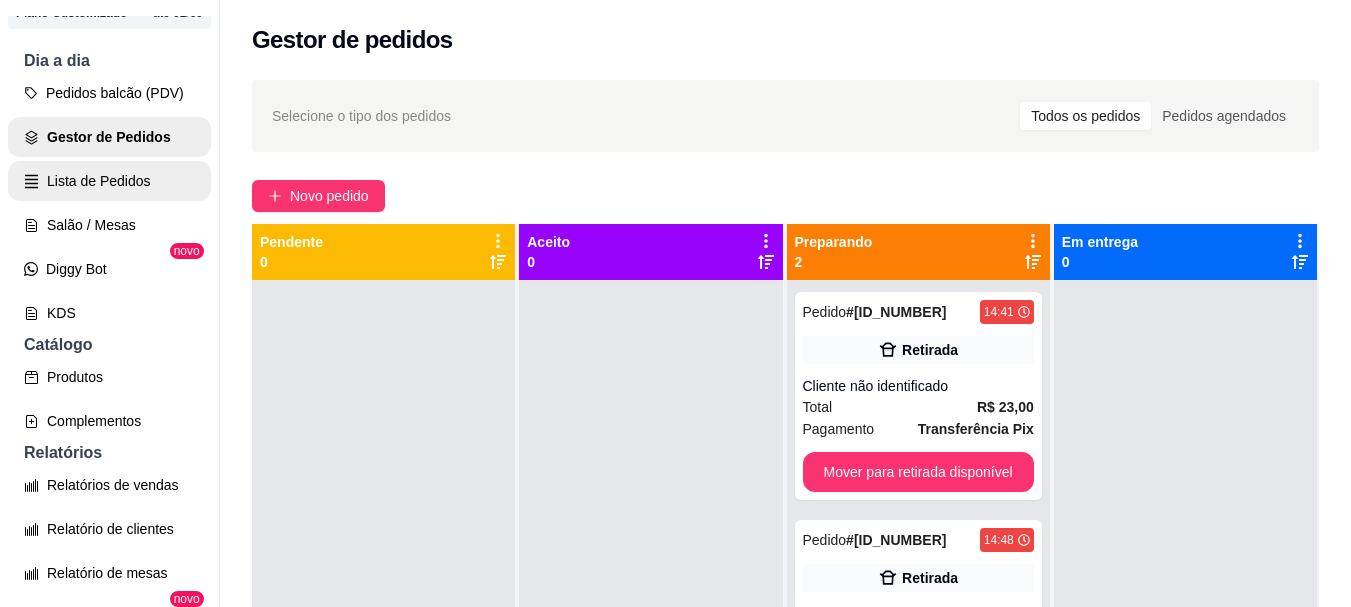 click on "Lista de Pedidos" at bounding box center [109, 181] 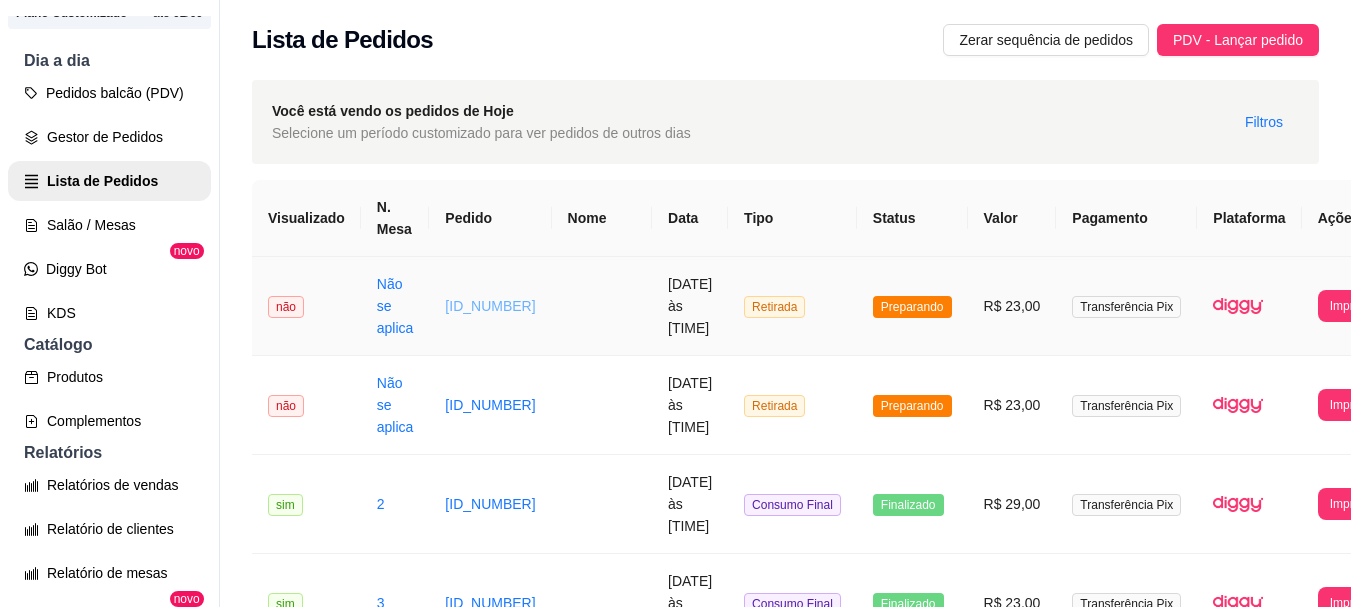 click on "[ID_NUMBER]" at bounding box center (490, 306) 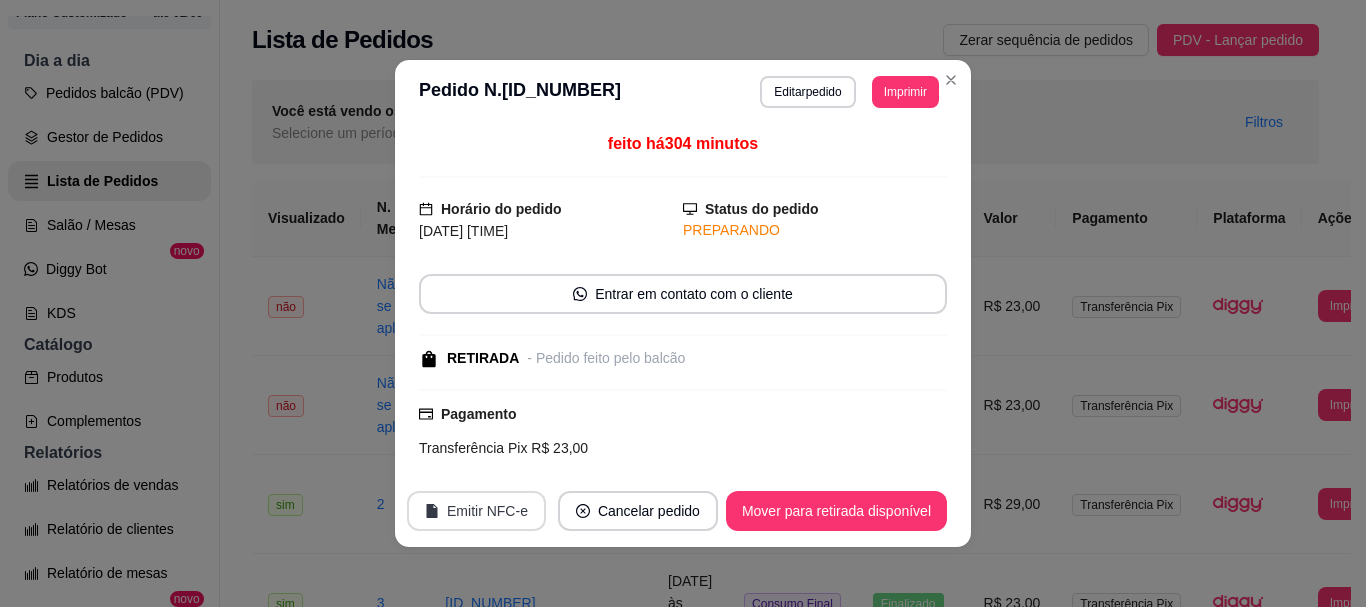 click on "Emitir NFC-e" at bounding box center (476, 511) 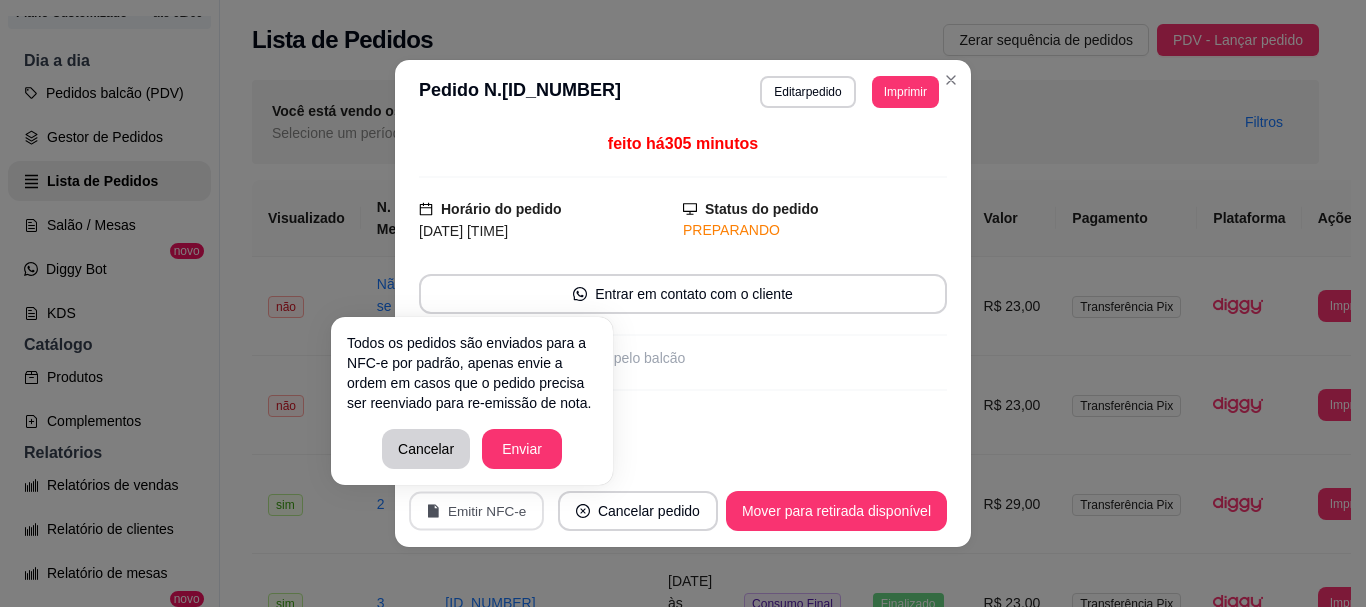click on "Pagamento Transferência Pix   R$ 23,00" at bounding box center [683, 431] 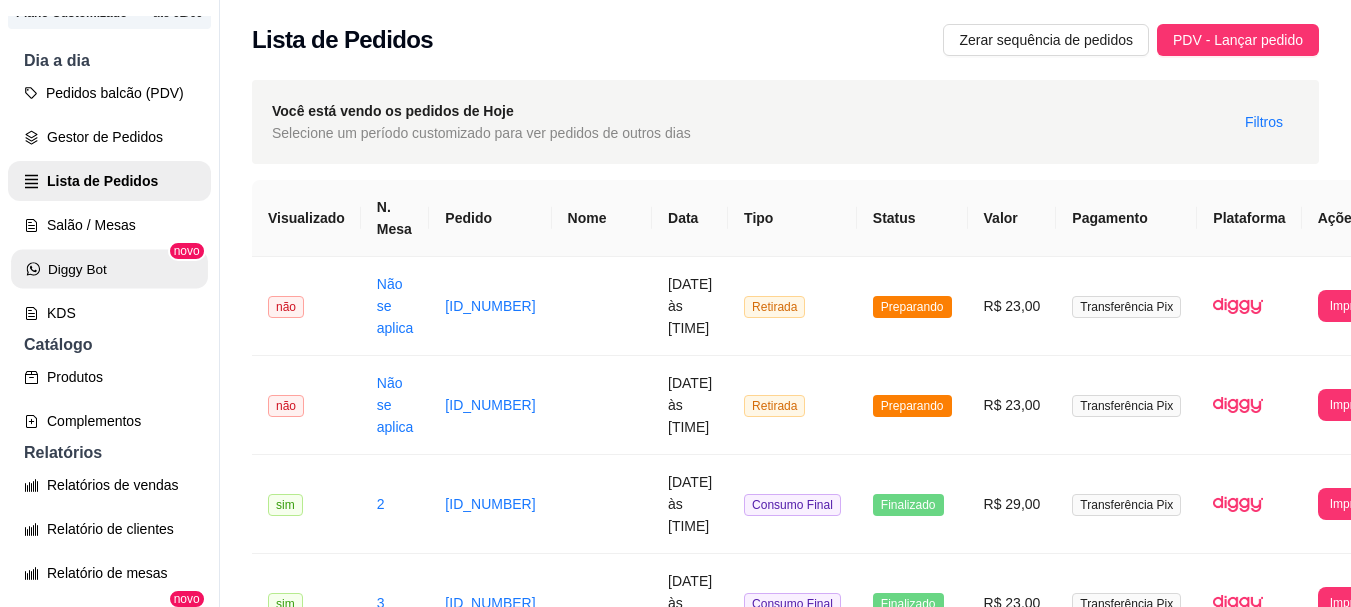 click on "Diggy Bot" at bounding box center [109, 269] 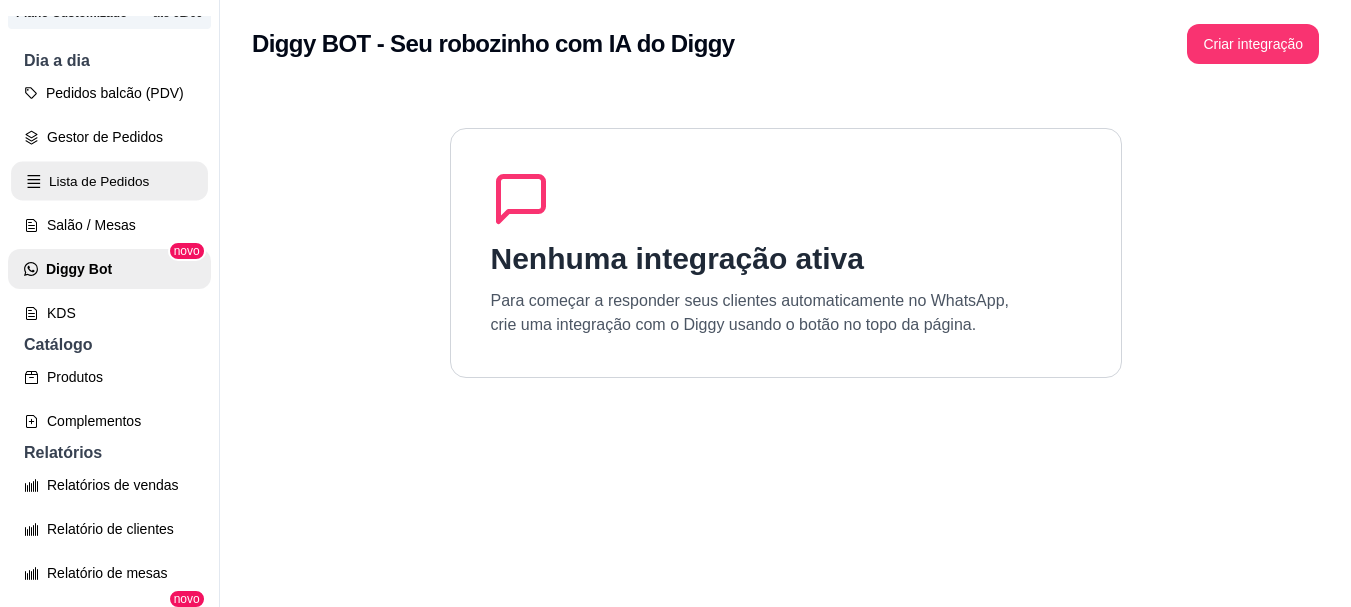 click on "Lista de Pedidos" at bounding box center [109, 181] 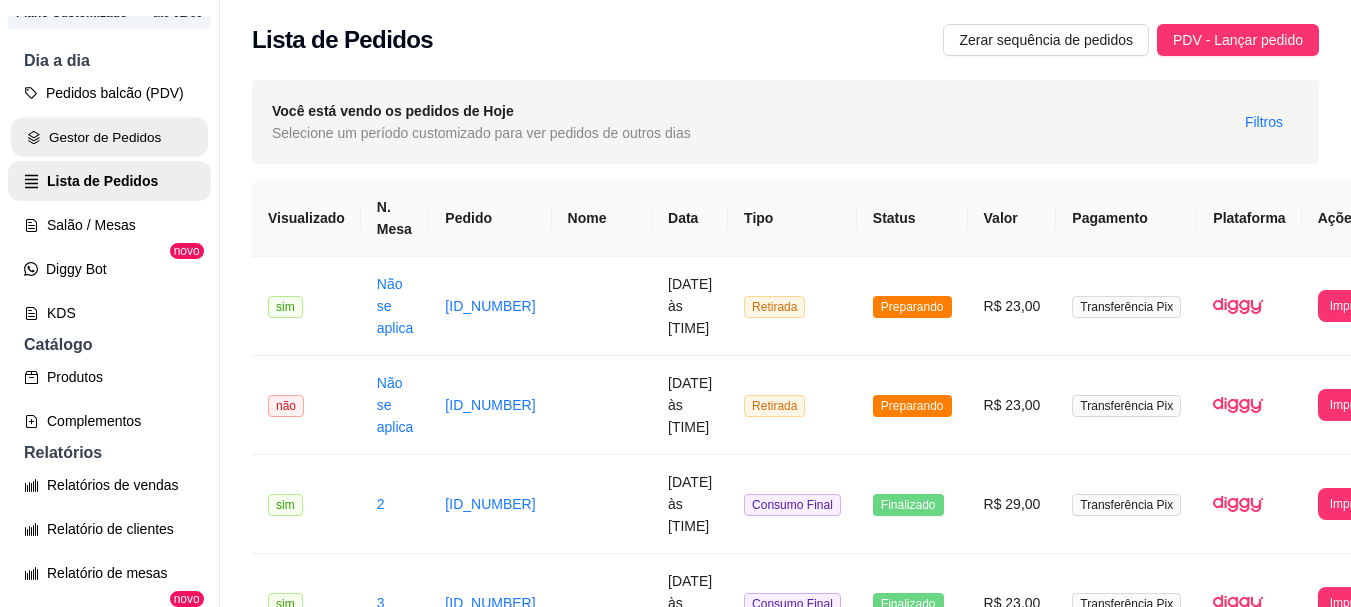 click on "Gestor de Pedidos" at bounding box center [109, 137] 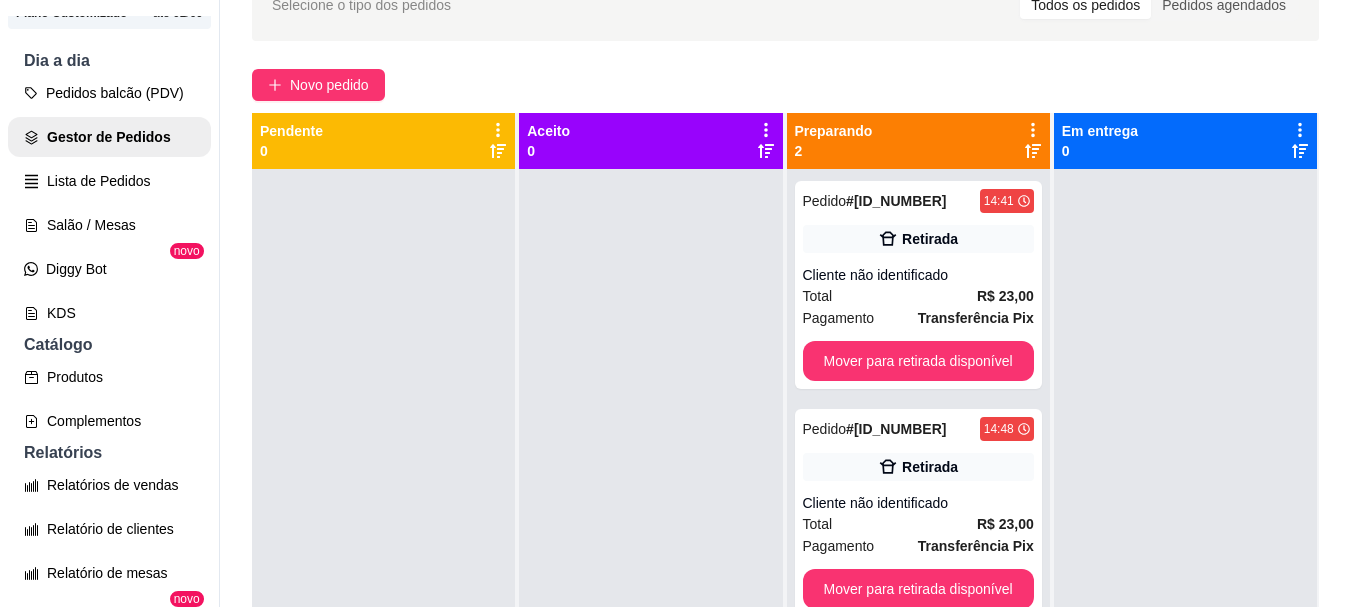 scroll, scrollTop: 124, scrollLeft: 0, axis: vertical 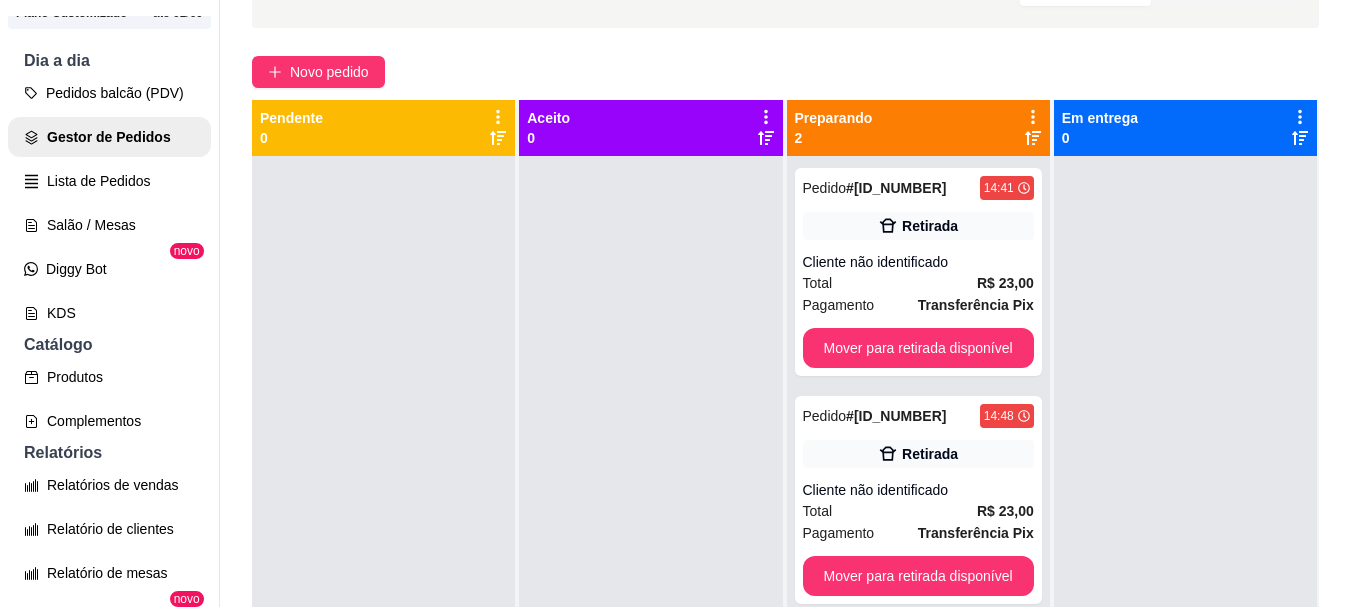 drag, startPoint x: 1331, startPoint y: 326, endPoint x: 1342, endPoint y: 330, distance: 11.7046995 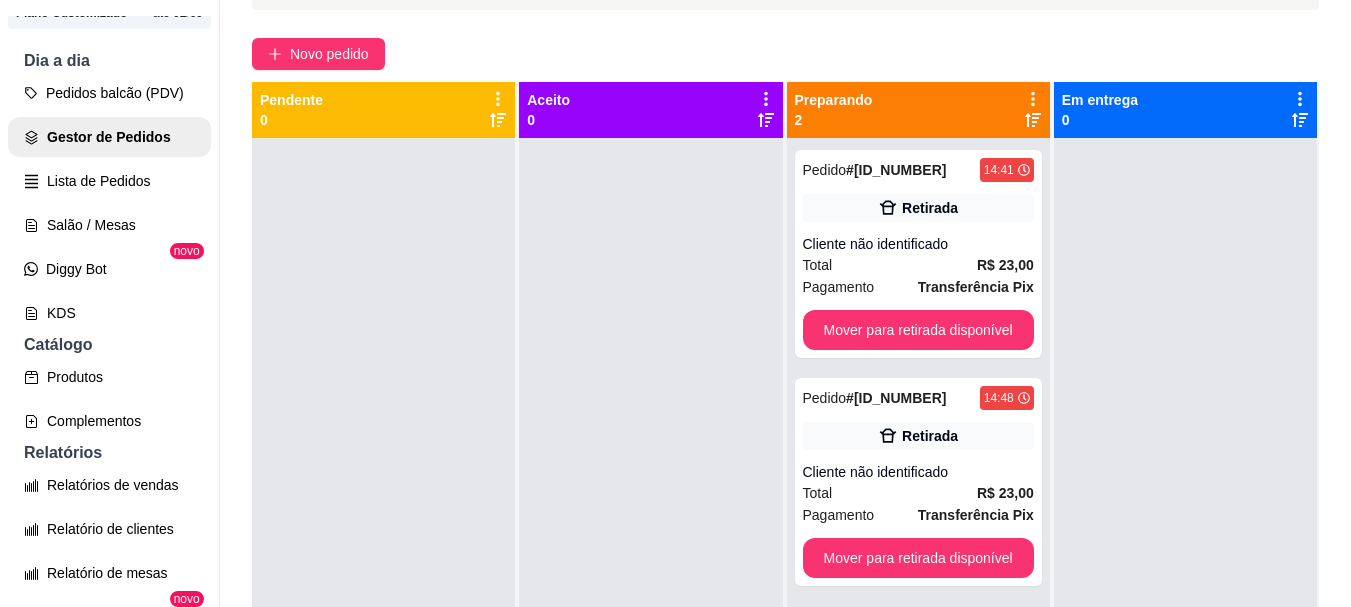 scroll, scrollTop: 147, scrollLeft: 0, axis: vertical 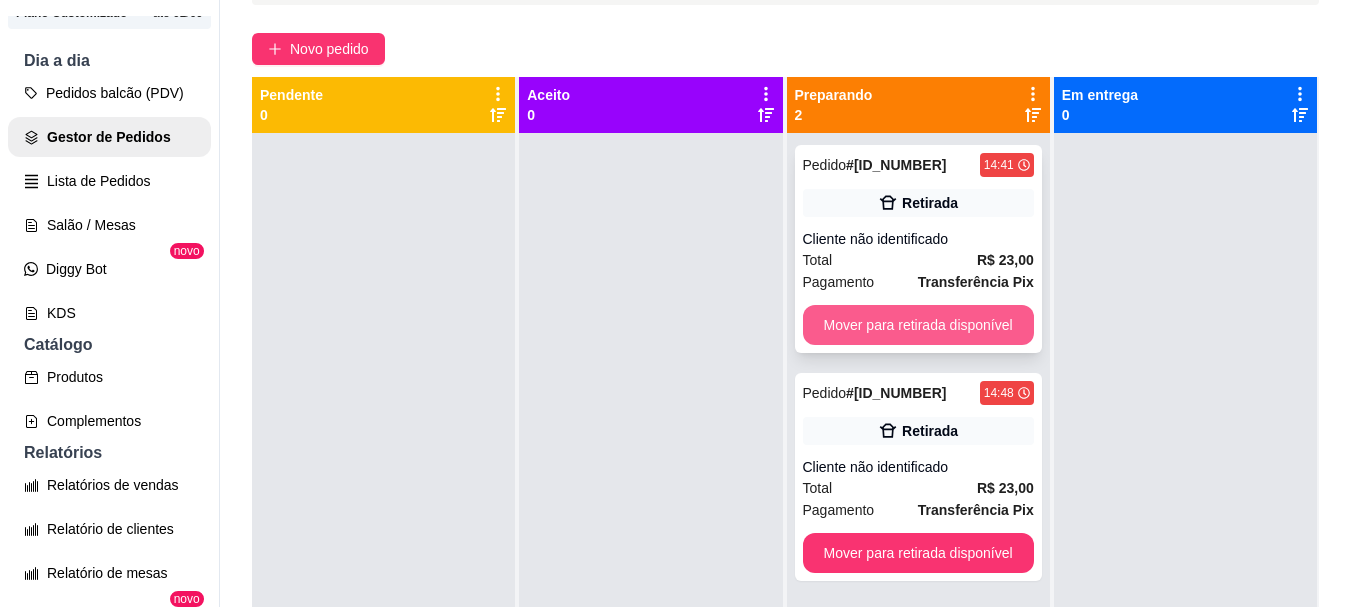 click on "Mover para retirada disponível" at bounding box center [918, 325] 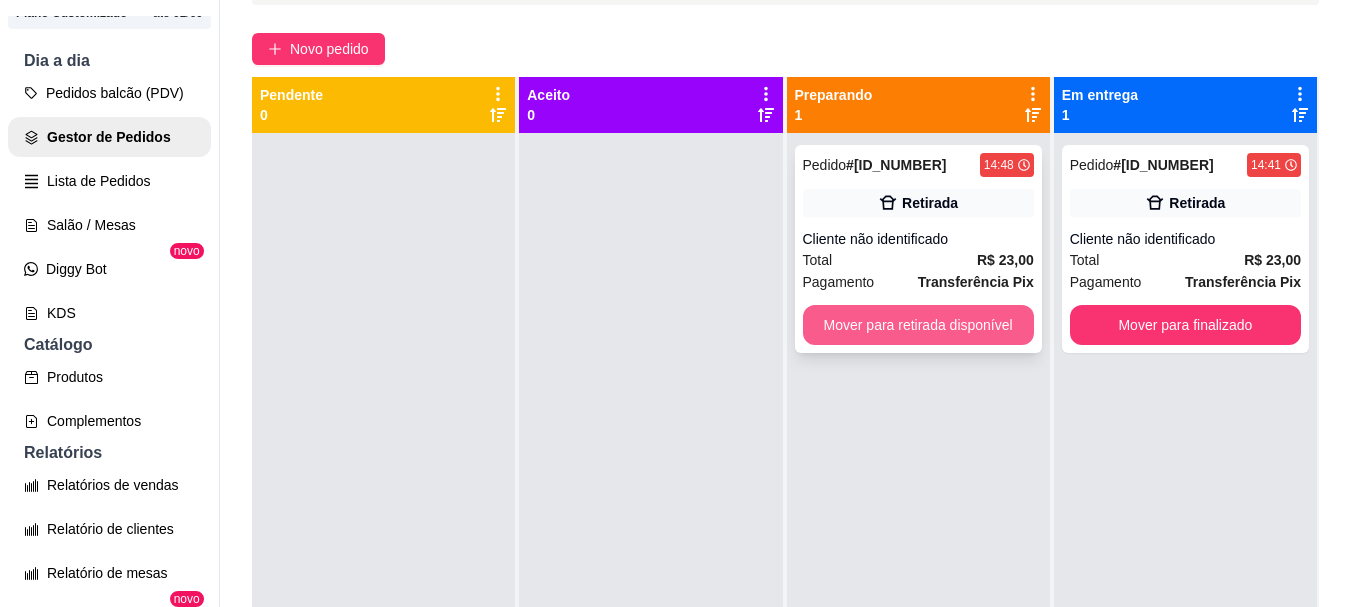 click on "Mover para retirada disponível" at bounding box center (918, 325) 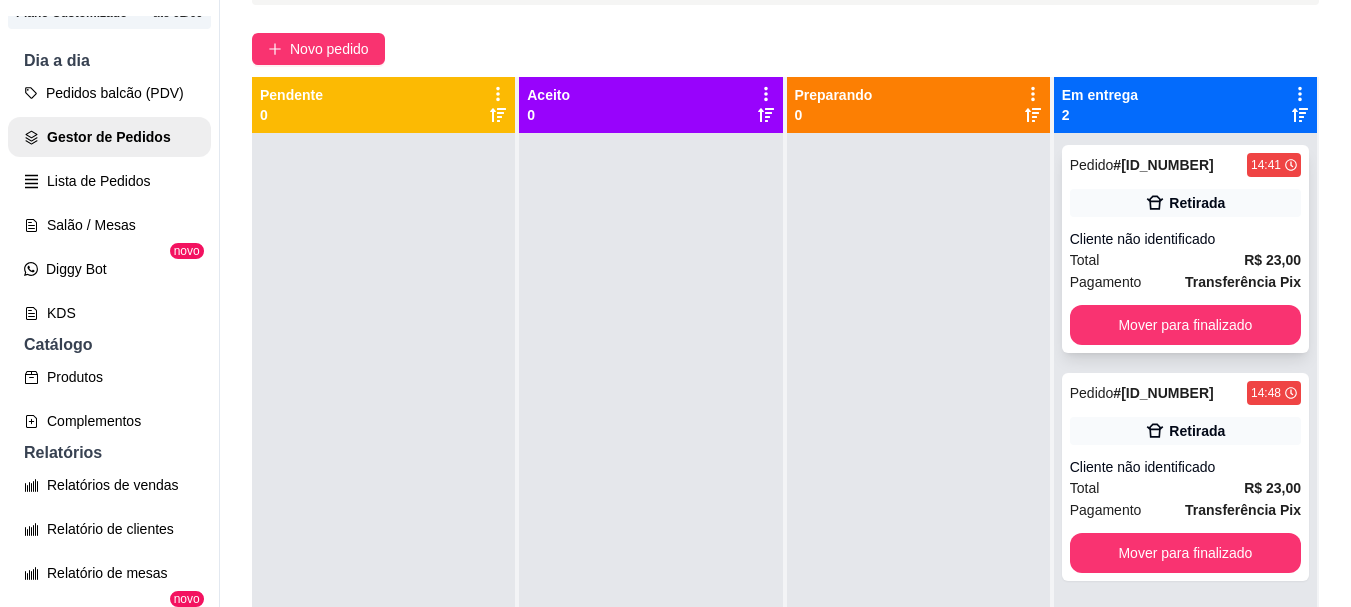 click on "Pedido  # [ORDER_ID] [TIME] Retirada Cliente não identificado Total R$ 23,00 Pagamento Transferência Pix Mover para finalizado" at bounding box center [1185, 249] 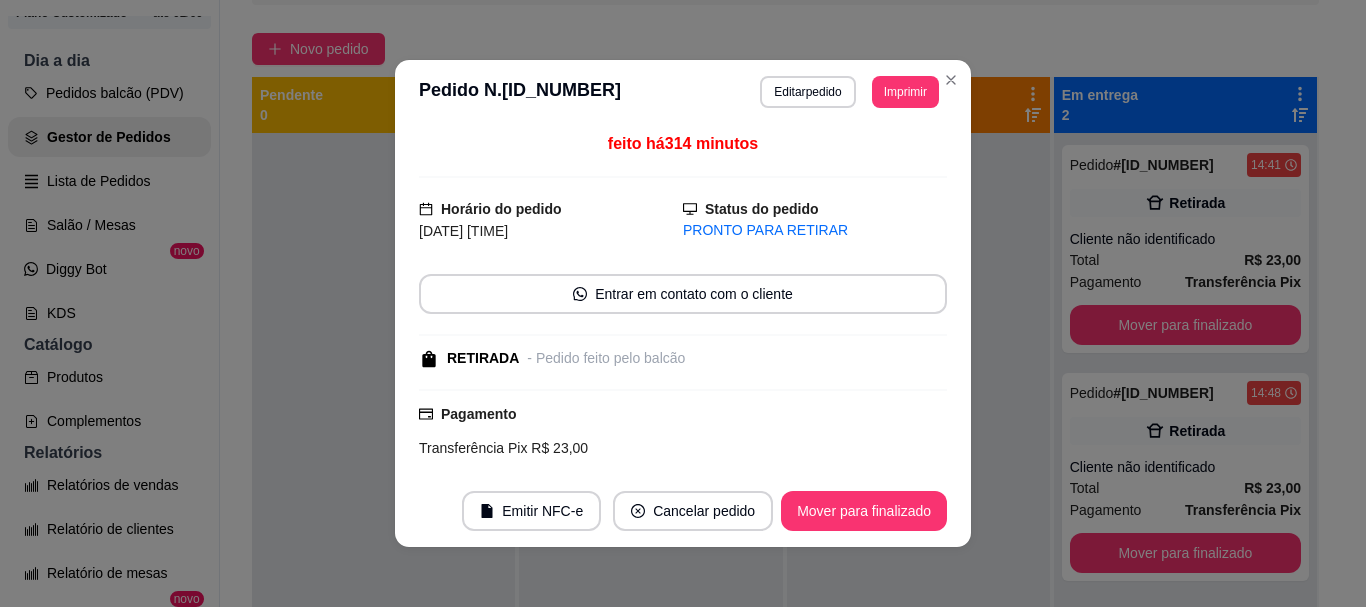 click on "Mover para finalizado" at bounding box center [1185, 325] 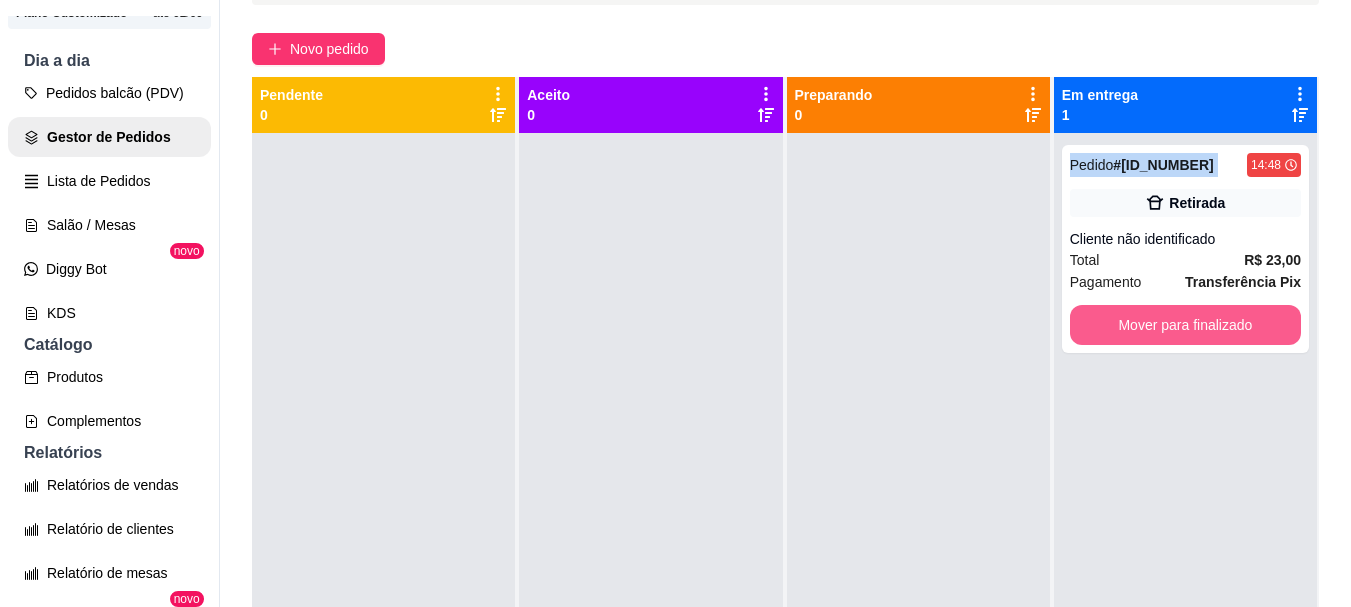 click on "Mover para finalizado" at bounding box center (1185, 325) 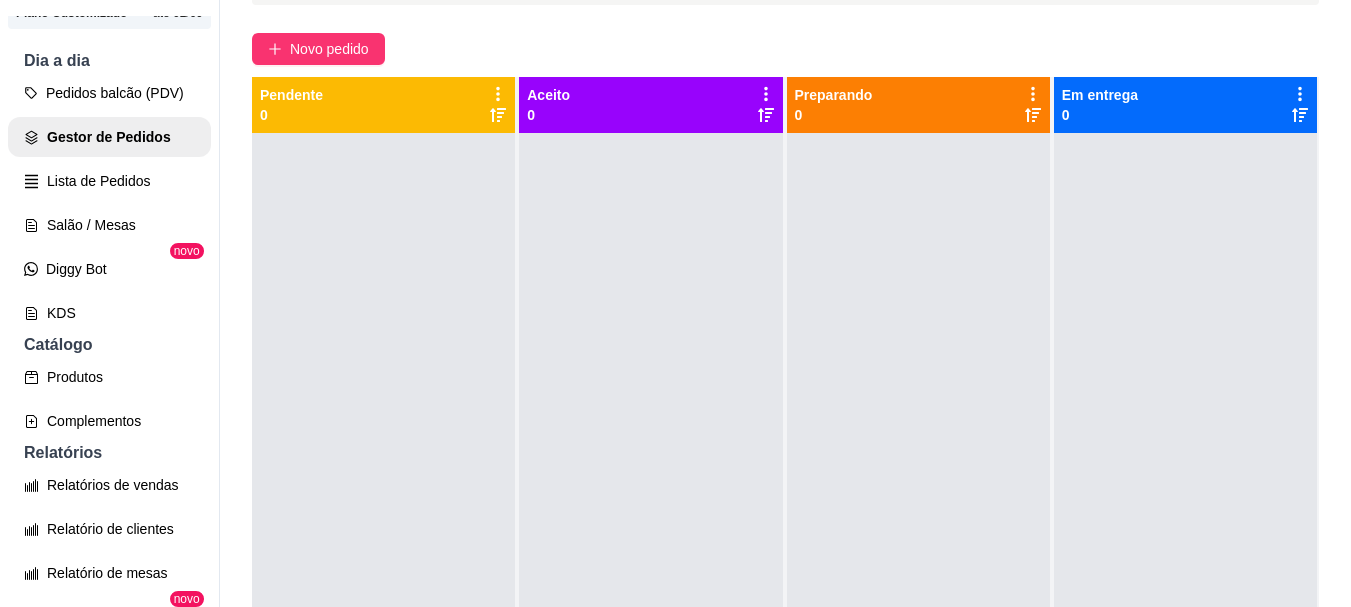 click at bounding box center (1185, 436) 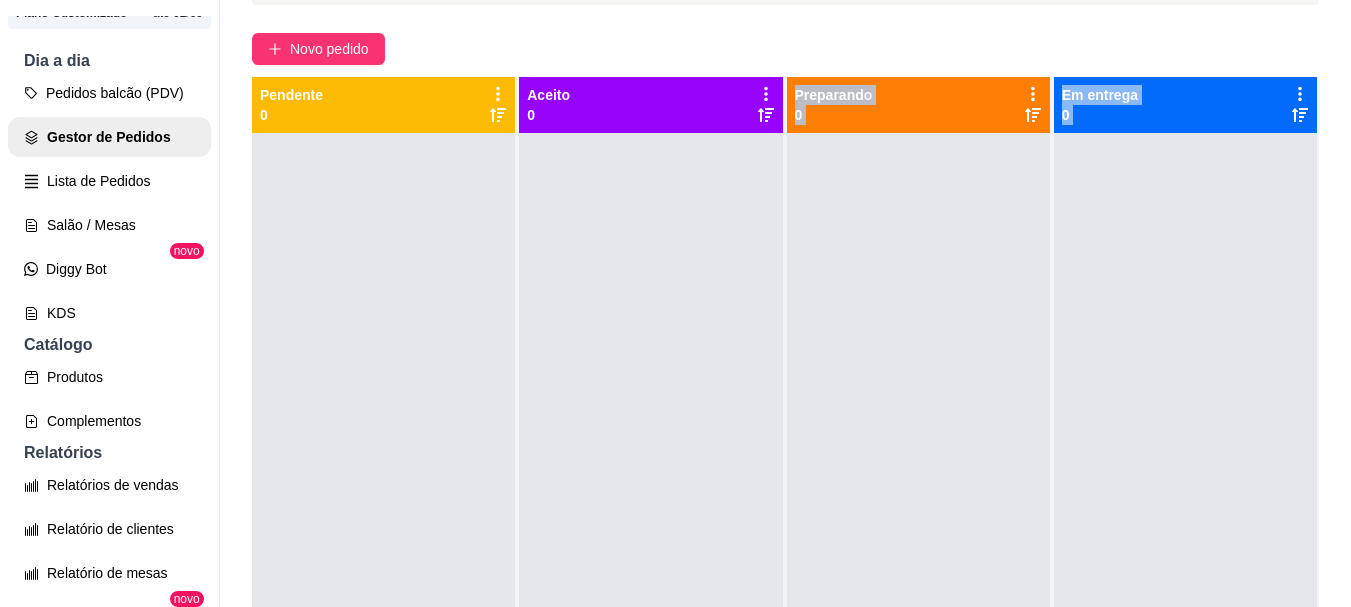 drag, startPoint x: 1138, startPoint y: 317, endPoint x: 431, endPoint y: 429, distance: 715.81635 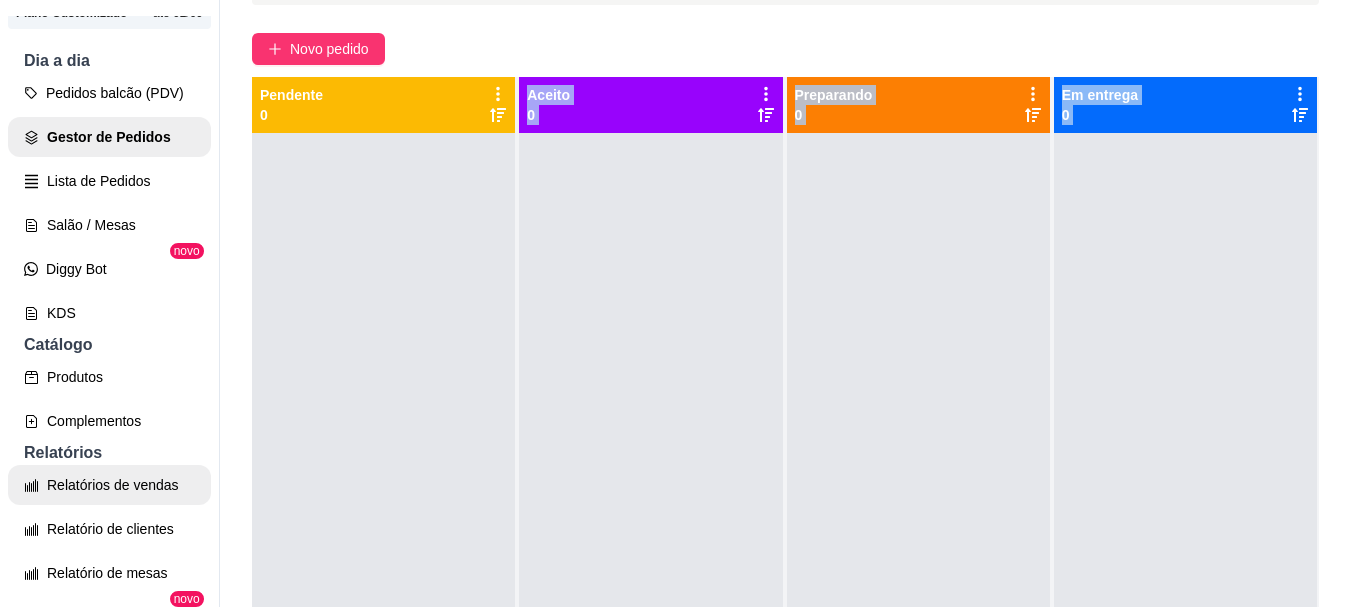click on "Relatórios de vendas" at bounding box center (109, 485) 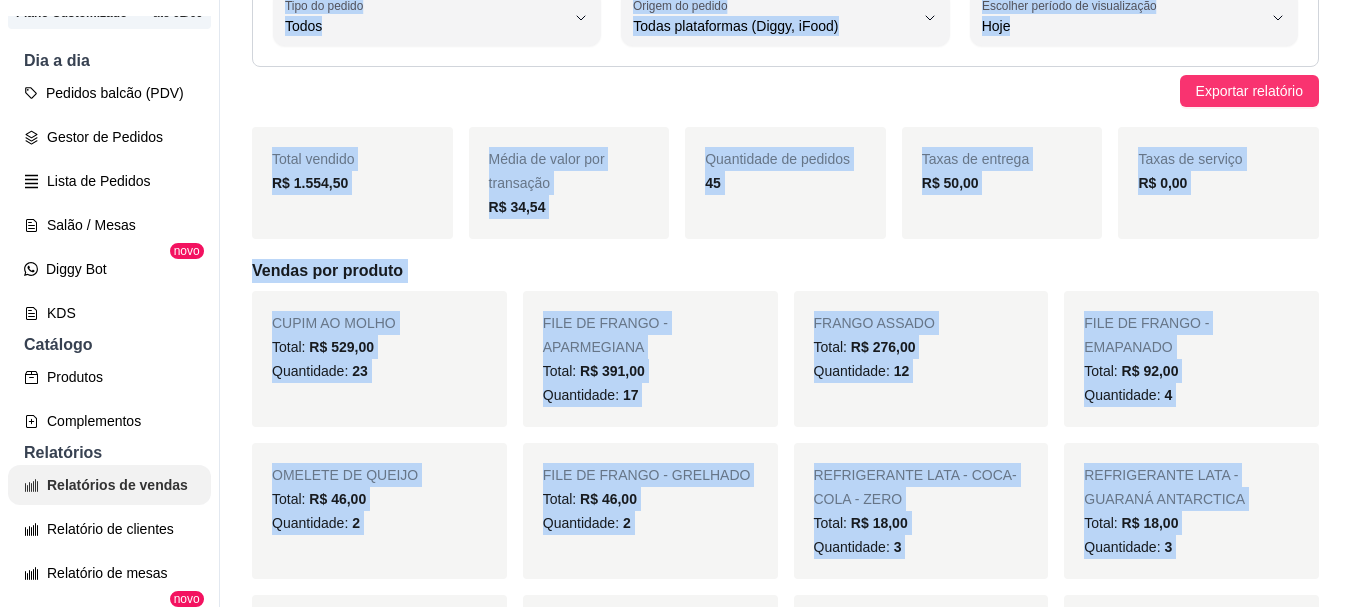 scroll, scrollTop: 0, scrollLeft: 0, axis: both 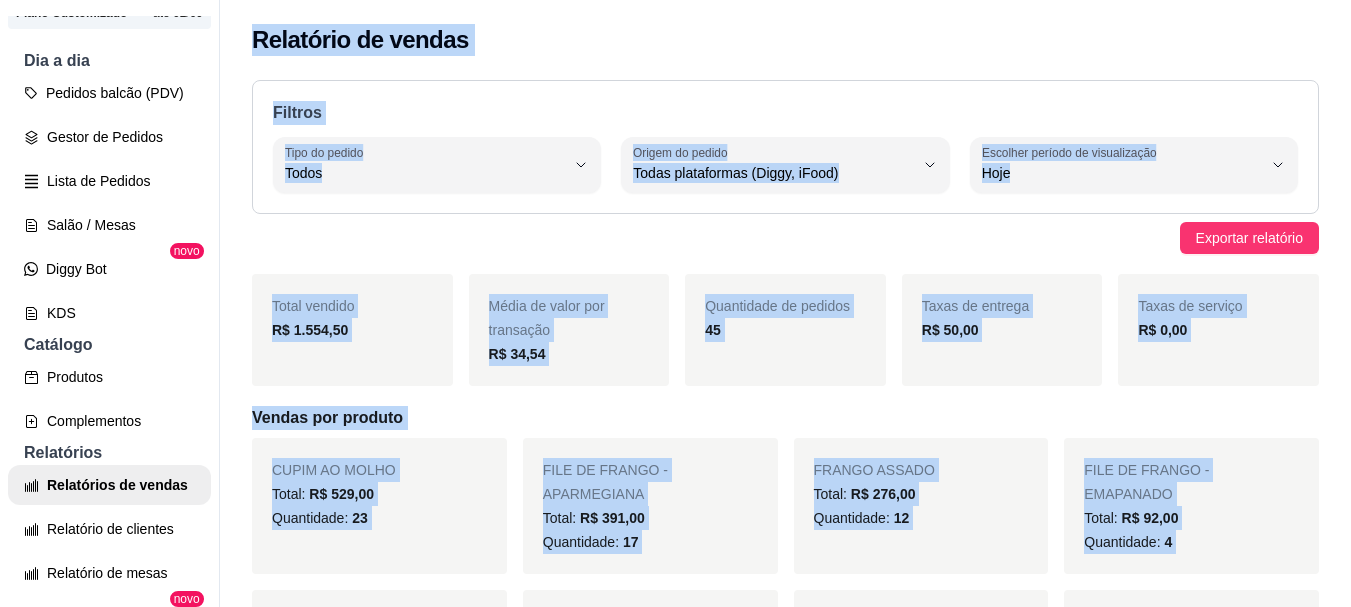 click on "Total vendido R$ 1.554,50" at bounding box center (352, 330) 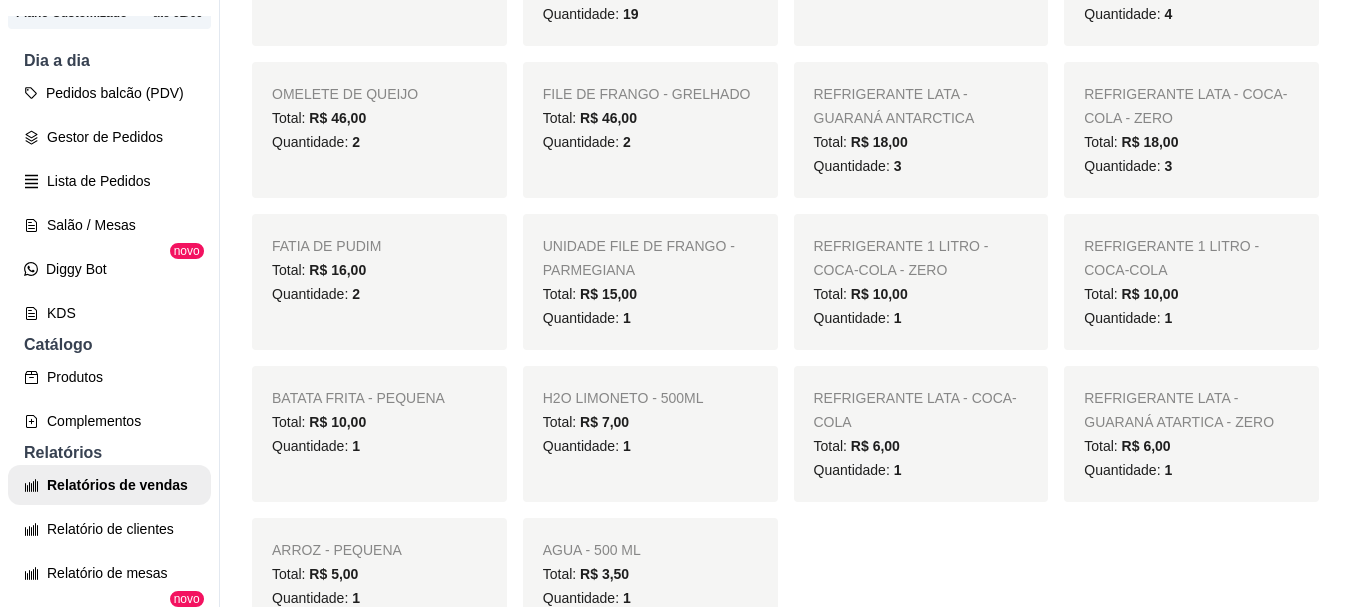 scroll, scrollTop: 521, scrollLeft: 0, axis: vertical 